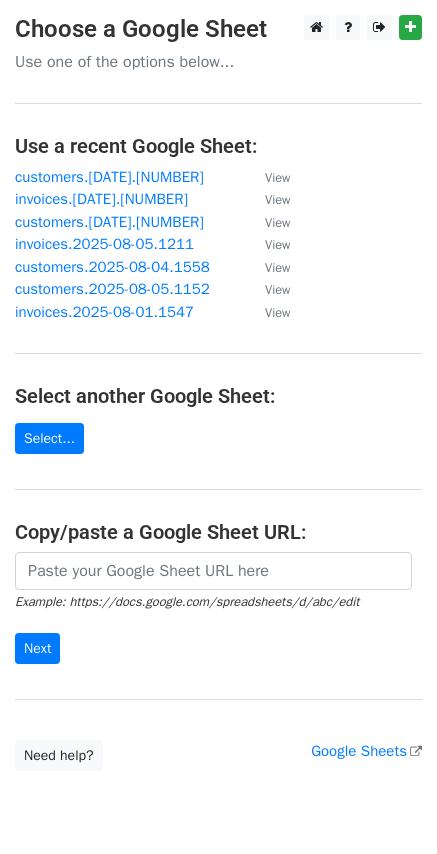 scroll, scrollTop: 0, scrollLeft: 0, axis: both 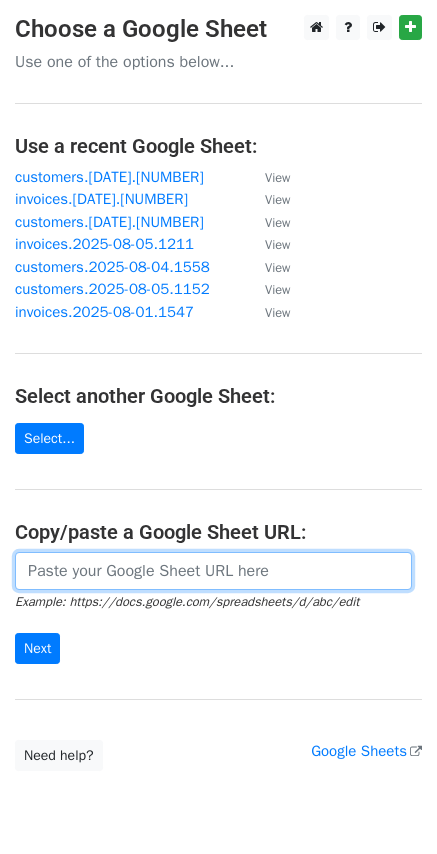 click at bounding box center [213, 571] 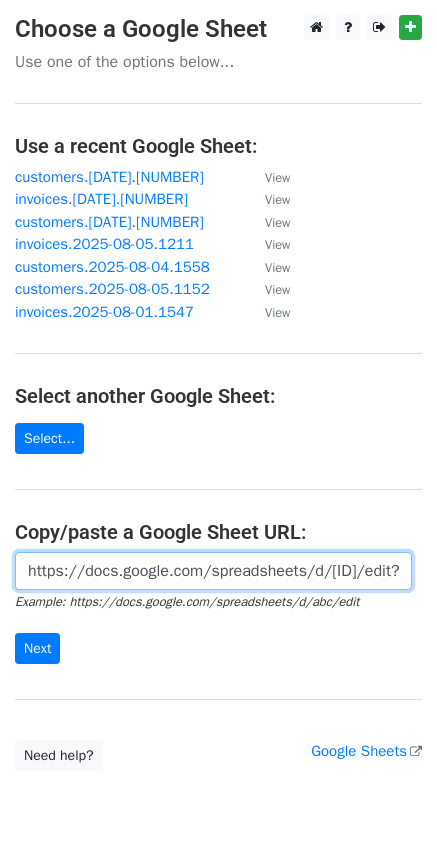 scroll, scrollTop: 0, scrollLeft: 581, axis: horizontal 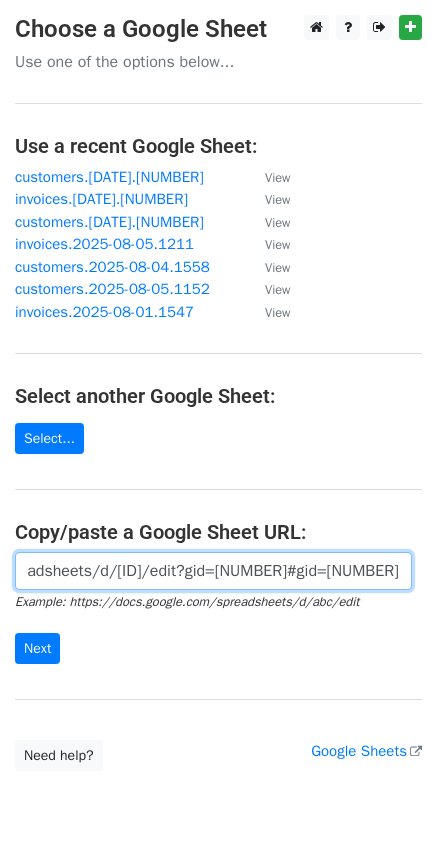 type on "https://docs.google.com/spreadsheets/d/19D8Lw5reuBQ5EdNtlg9EBvbWTUY2ro_WdoIBjcCBHyY/edit?gid=756392564#gid=756392564" 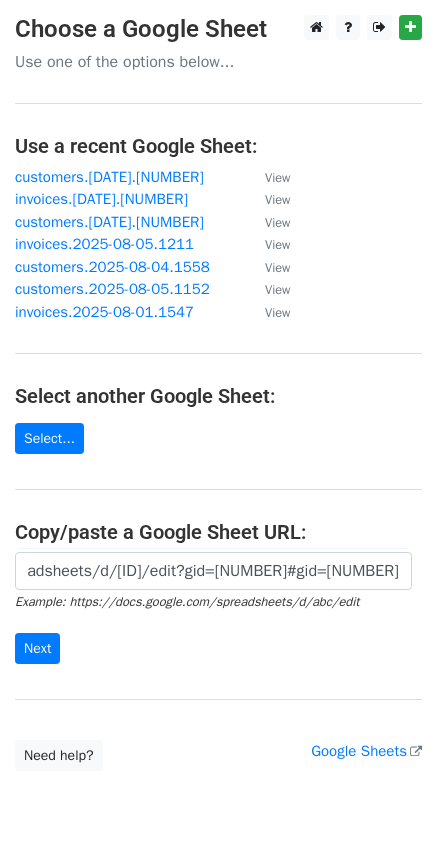 scroll, scrollTop: 0, scrollLeft: 0, axis: both 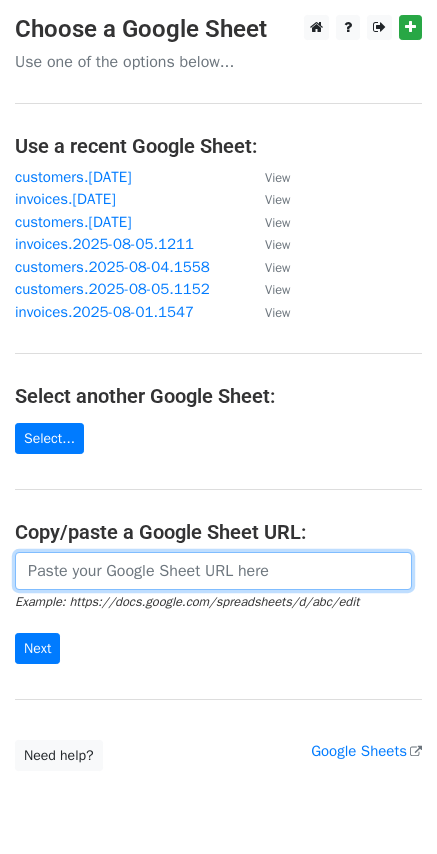 click at bounding box center (213, 571) 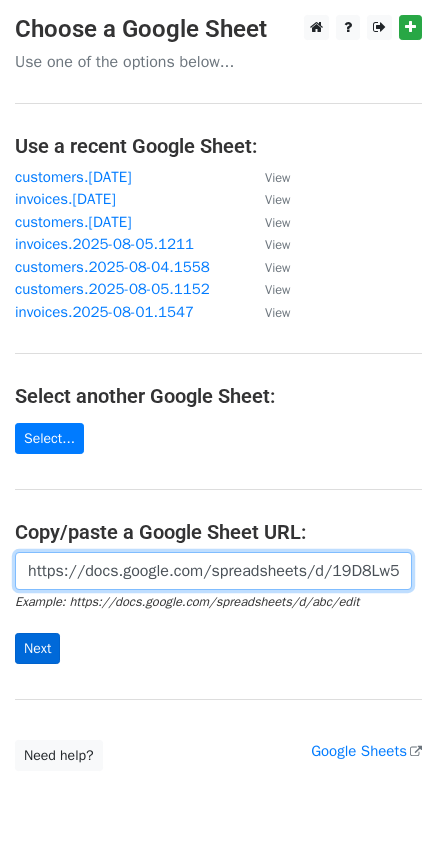 scroll, scrollTop: 0, scrollLeft: 581, axis: horizontal 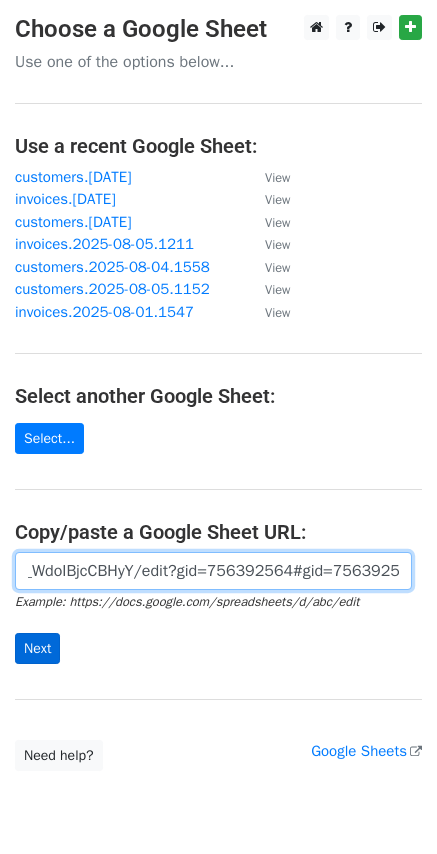 type on "https://docs.google.com/spreadsheets/d/19D8Lw5reuBQ5EdNtlg9EBvbWTUY2ro_WdoIBjcCBHyY/edit?gid=756392564#gid=756392564" 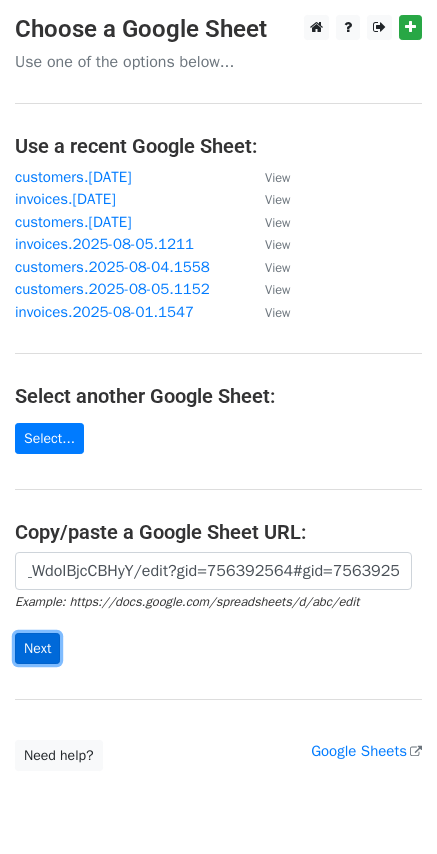 scroll, scrollTop: 0, scrollLeft: 0, axis: both 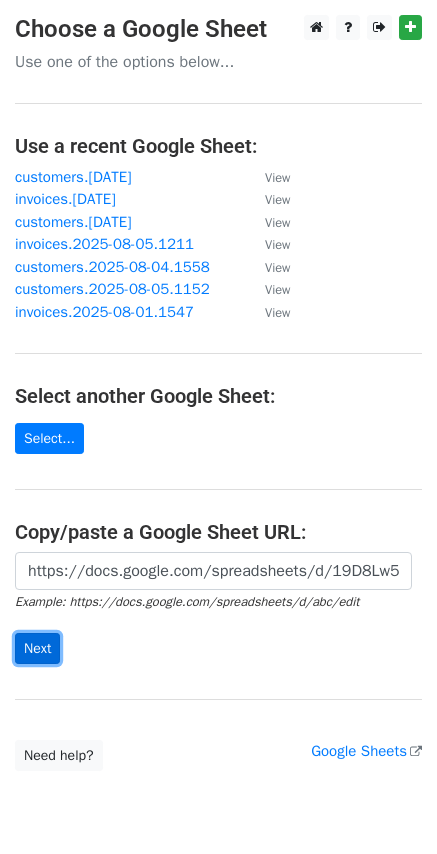 click on "Next" at bounding box center (37, 648) 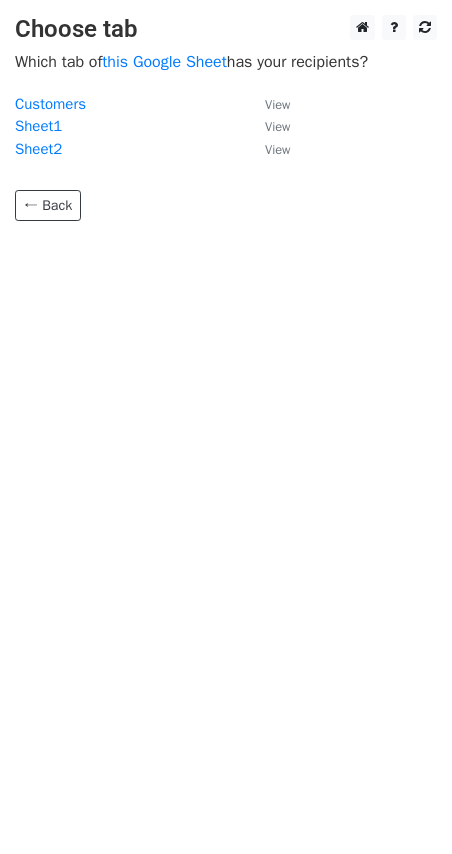 scroll, scrollTop: 0, scrollLeft: 0, axis: both 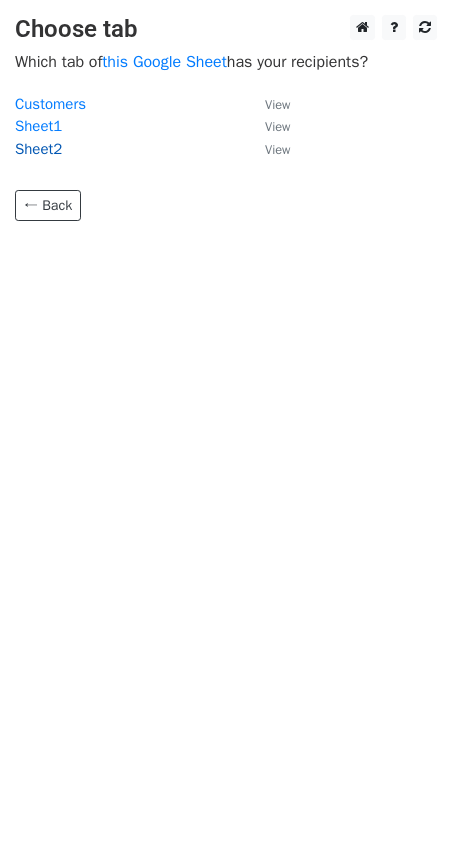 click on "Sheet2" at bounding box center [38, 149] 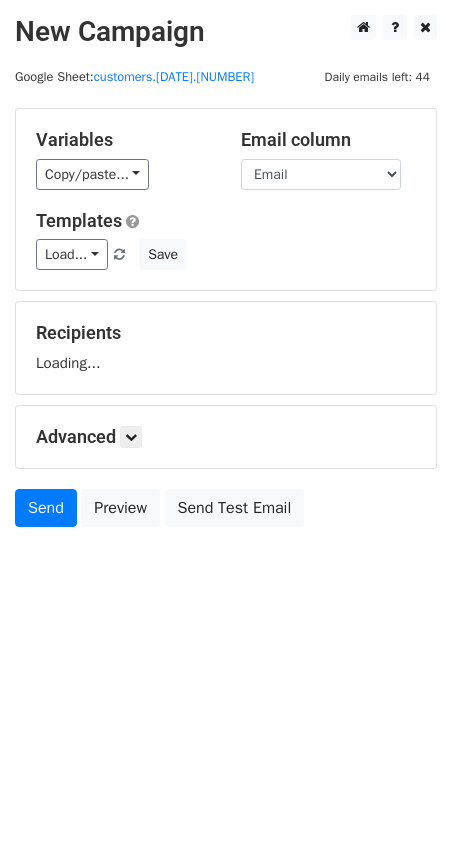 scroll, scrollTop: 0, scrollLeft: 0, axis: both 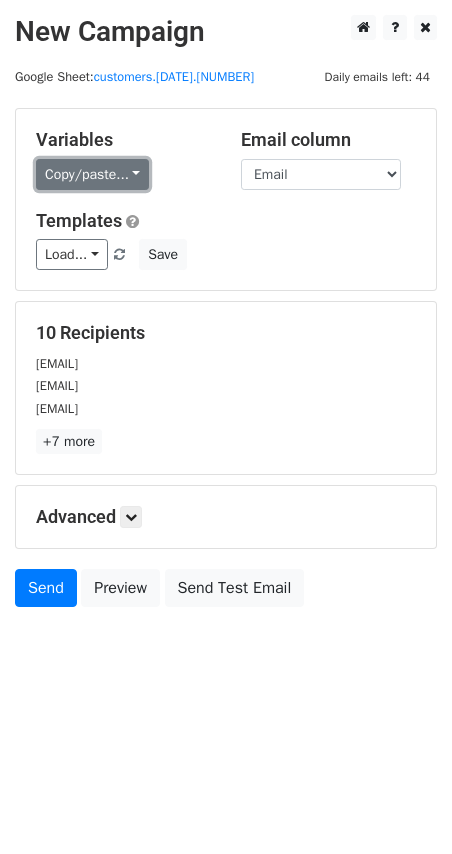 click on "Copy/paste..." at bounding box center (92, 174) 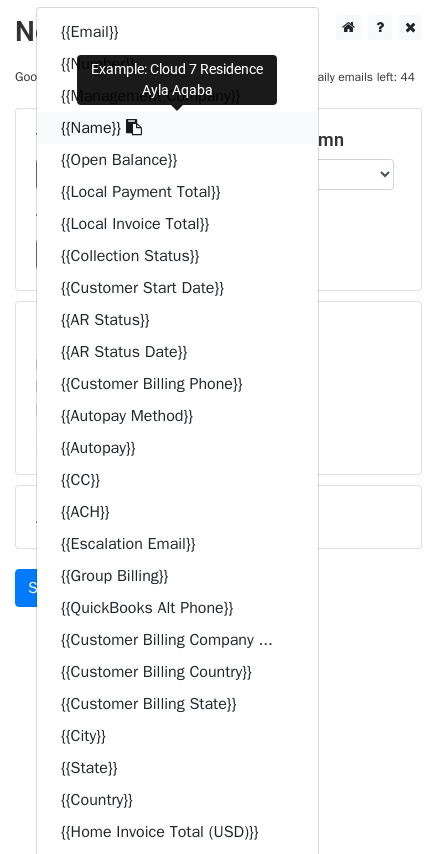 click on "{{Name}}" at bounding box center (177, 128) 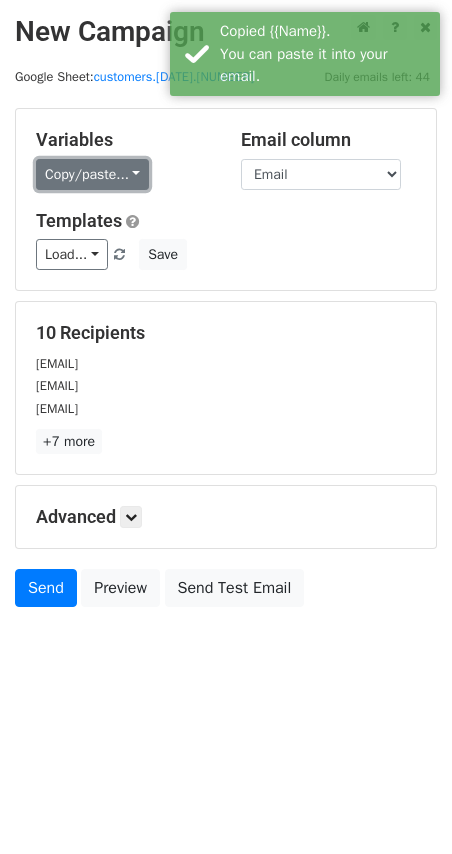 click on "Copy/paste..." at bounding box center (92, 174) 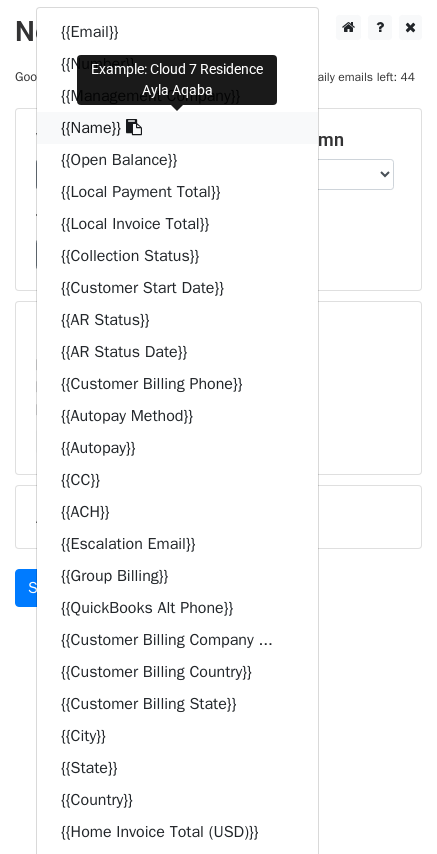 click at bounding box center [134, 127] 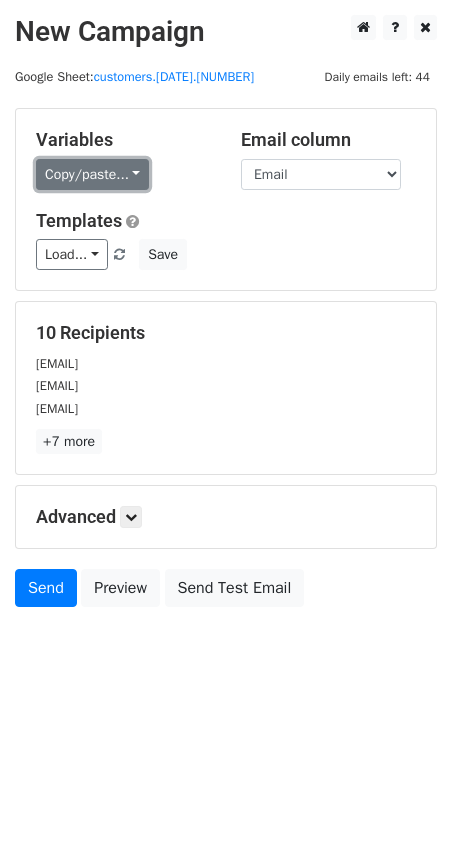 click on "Copy/paste..." at bounding box center [92, 174] 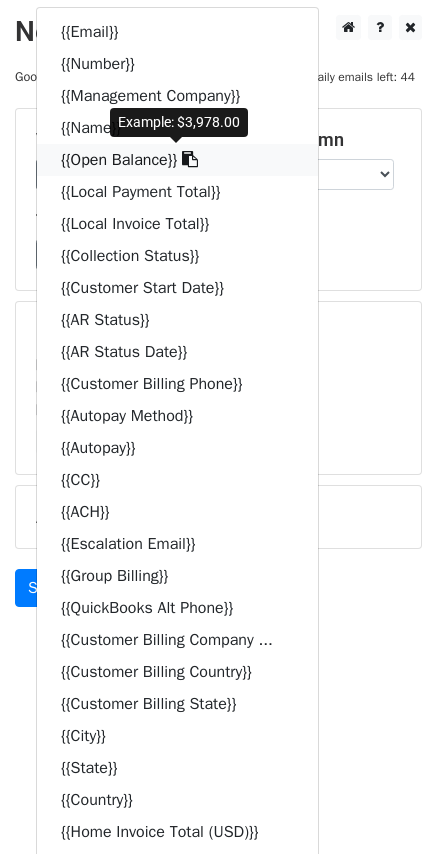 click at bounding box center [190, 159] 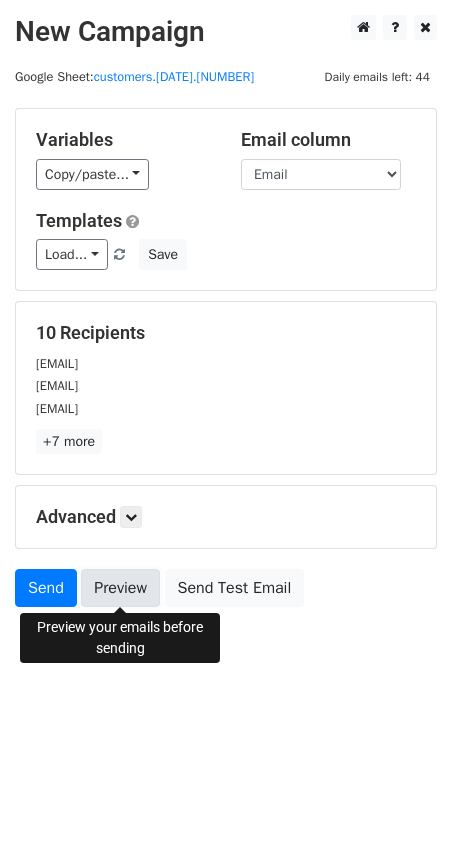 click on "Preview" at bounding box center (120, 588) 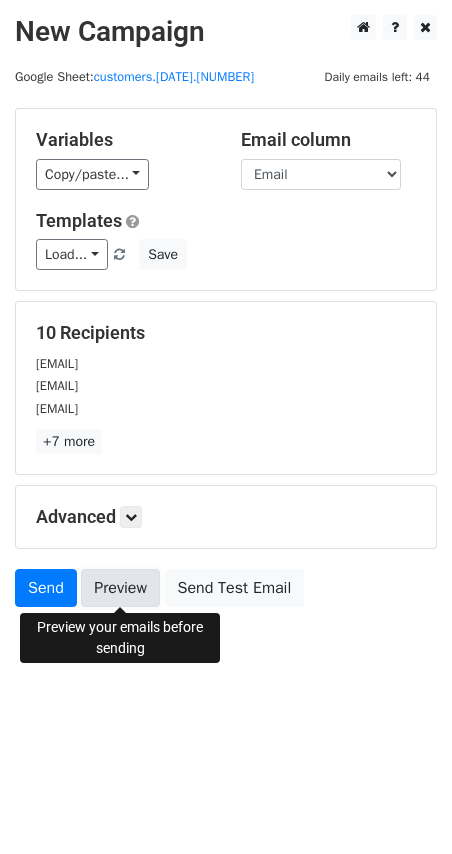 click on "Preview" at bounding box center (120, 588) 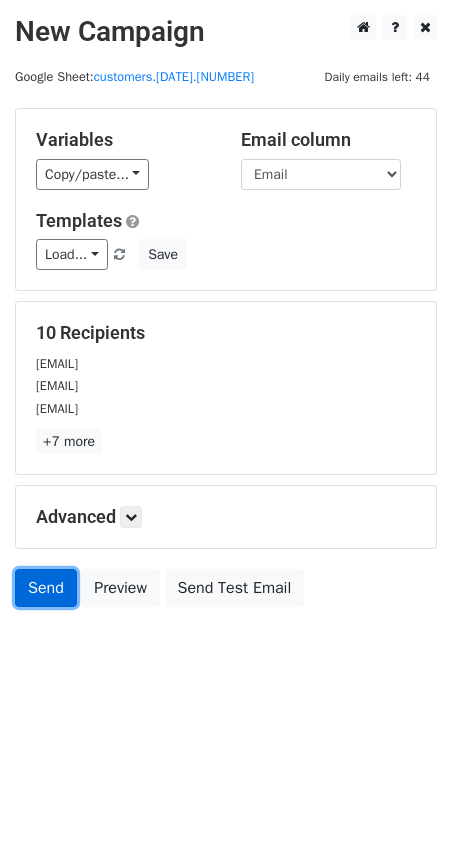 click on "Send" at bounding box center (46, 588) 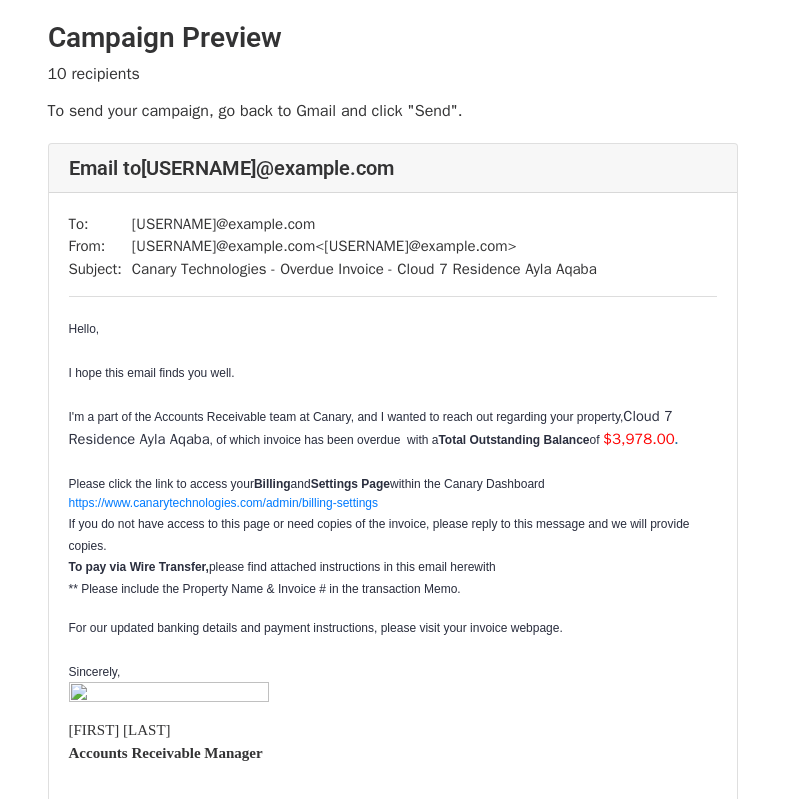 scroll, scrollTop: 0, scrollLeft: 0, axis: both 